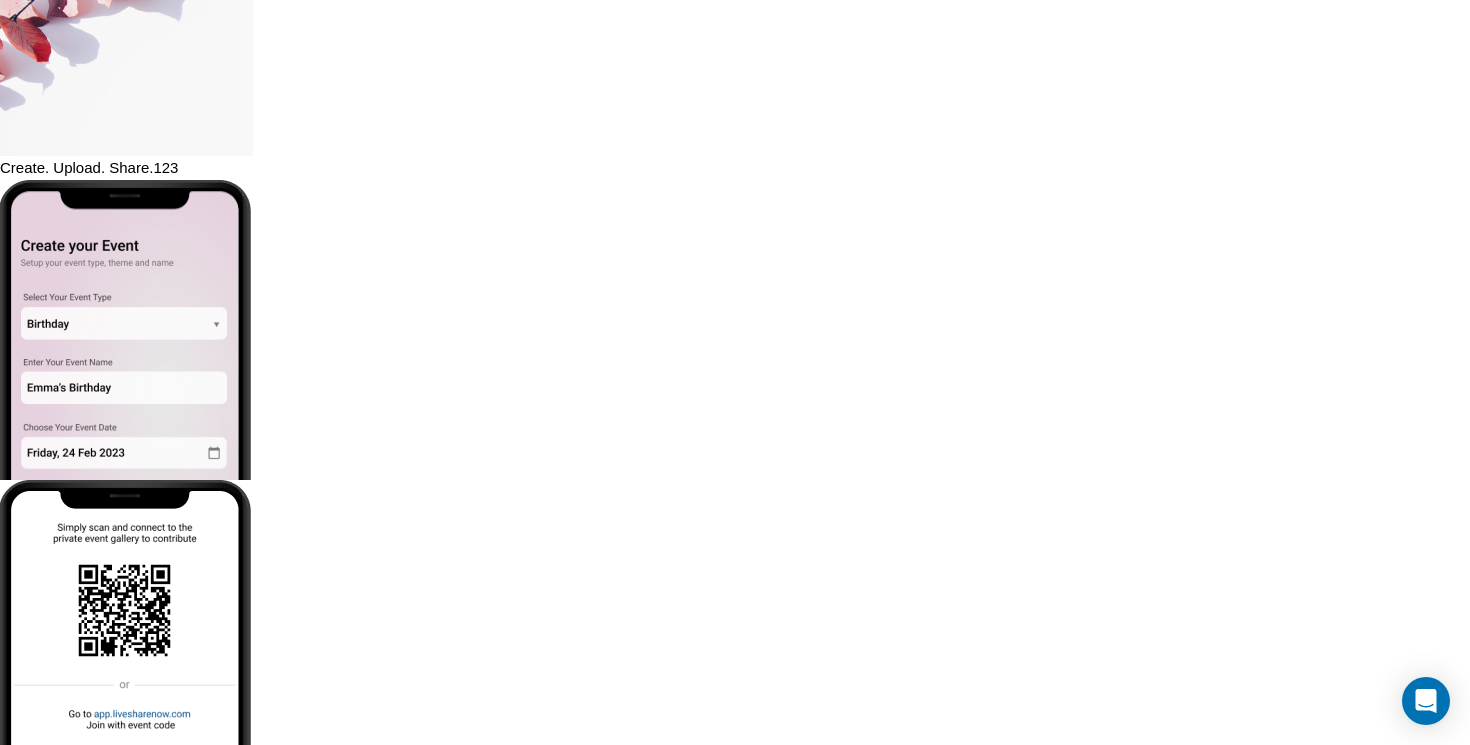 scroll, scrollTop: 0, scrollLeft: 0, axis: both 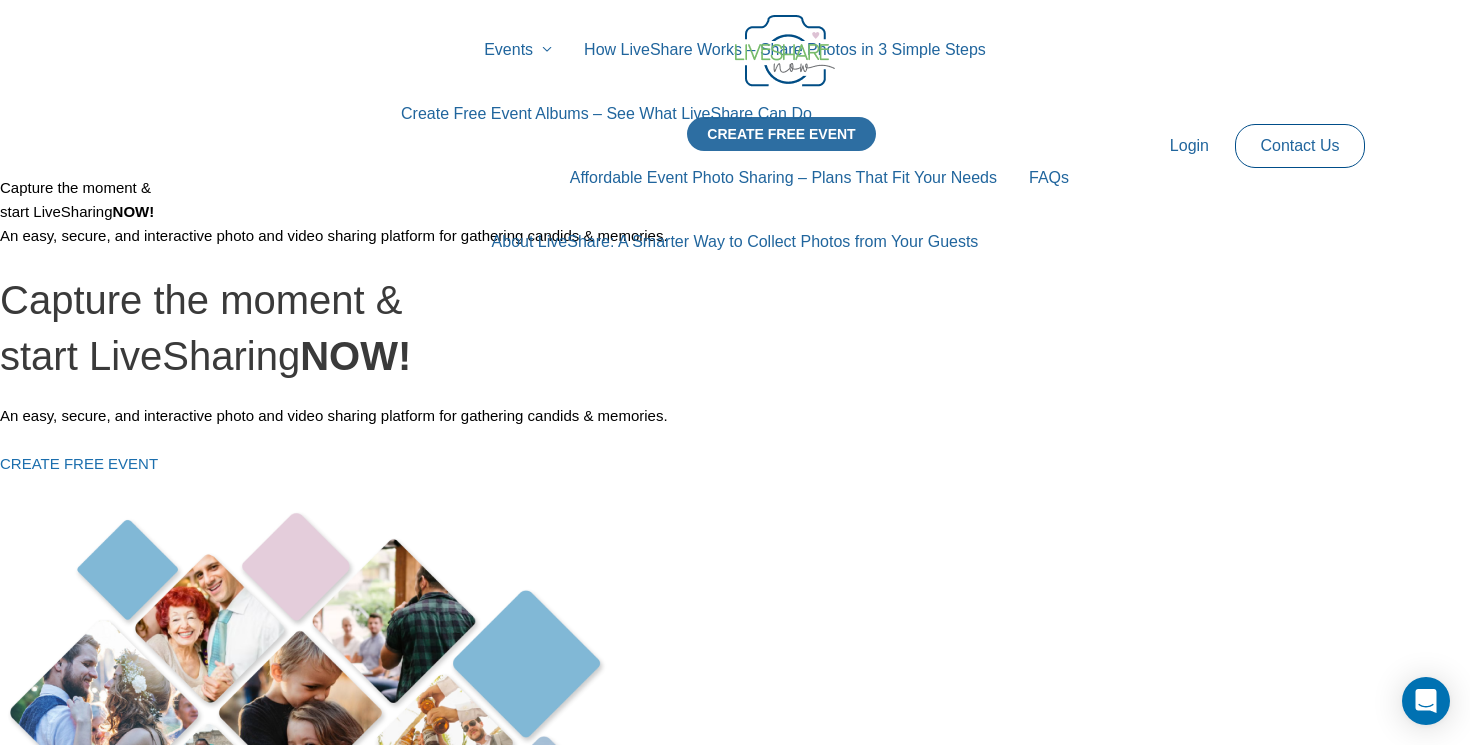 click on "CREATE FREE EVENT" at bounding box center (781, 134) 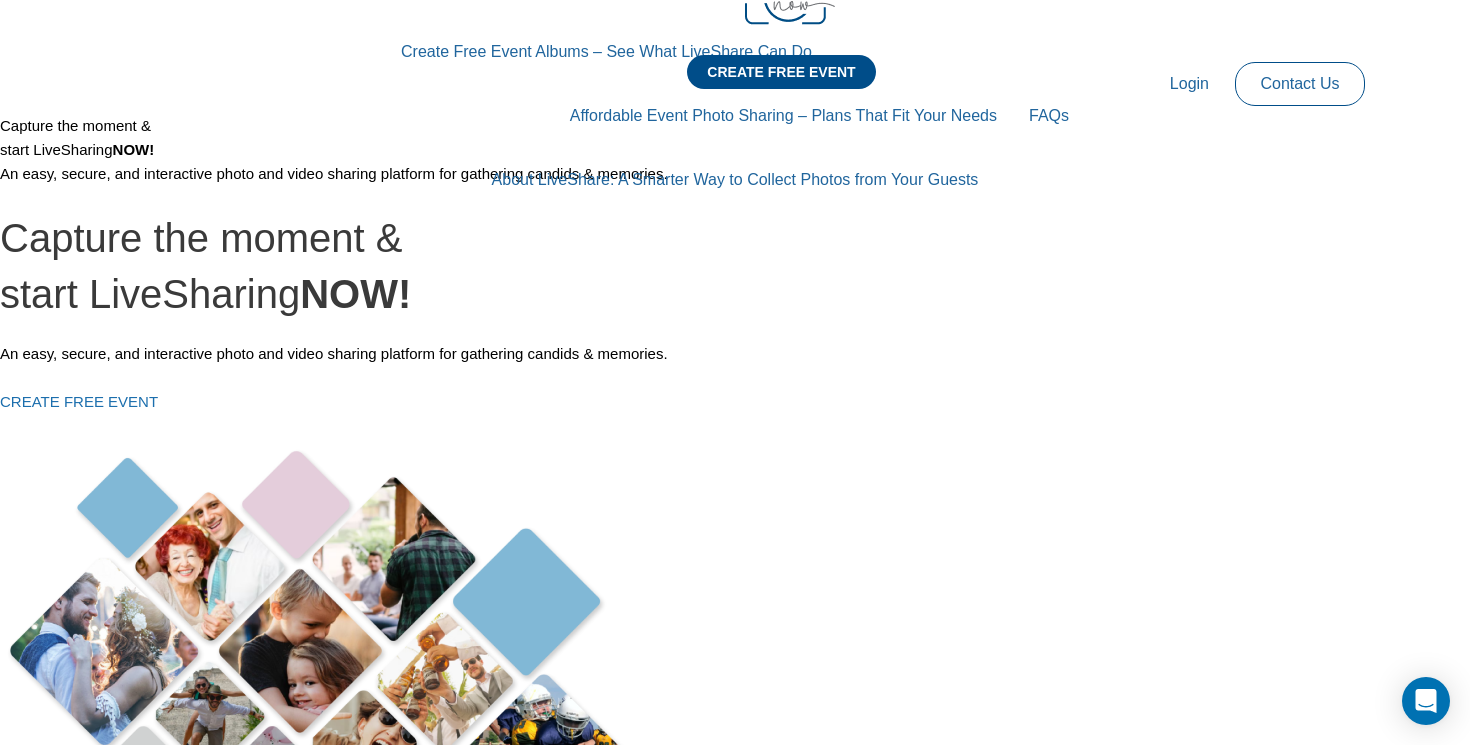 scroll, scrollTop: 0, scrollLeft: 0, axis: both 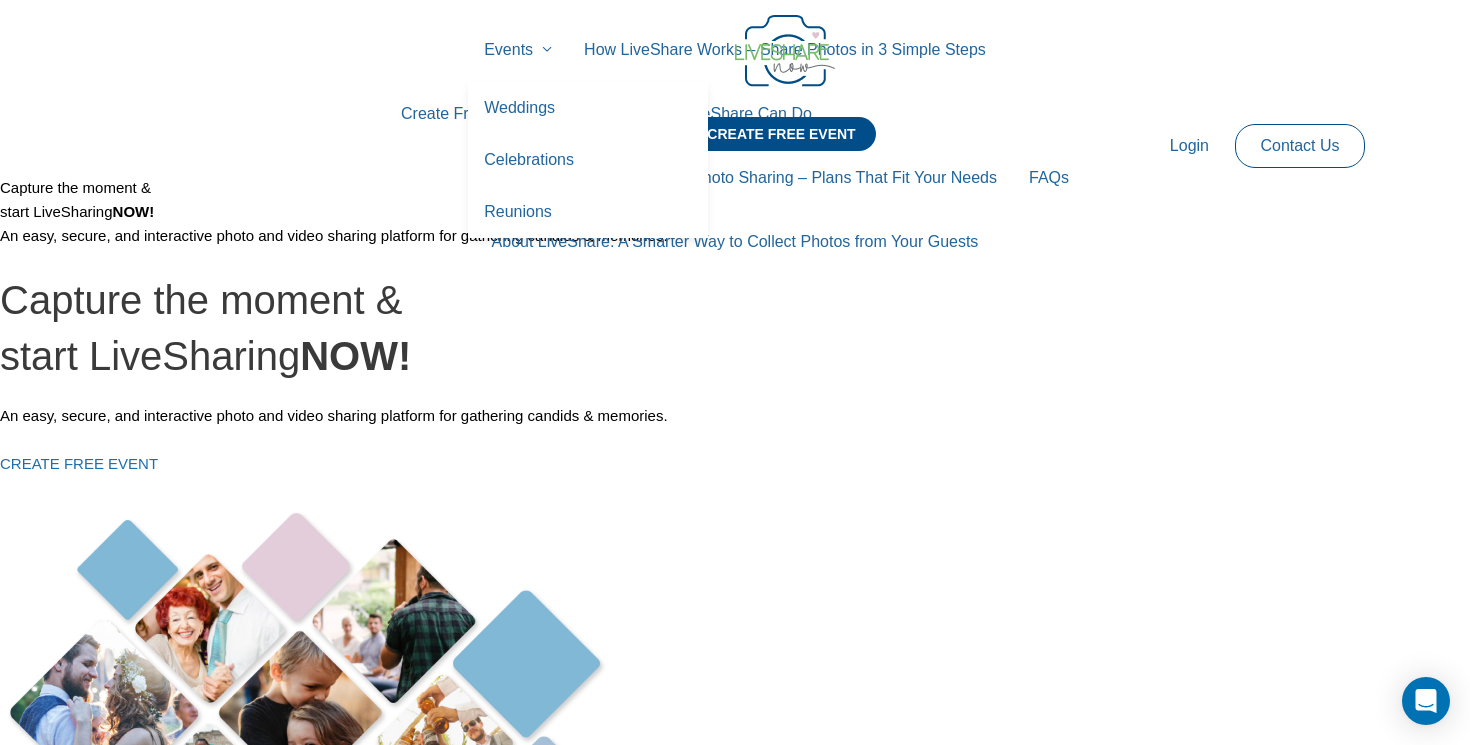 click on "Weddings" at bounding box center [588, 108] 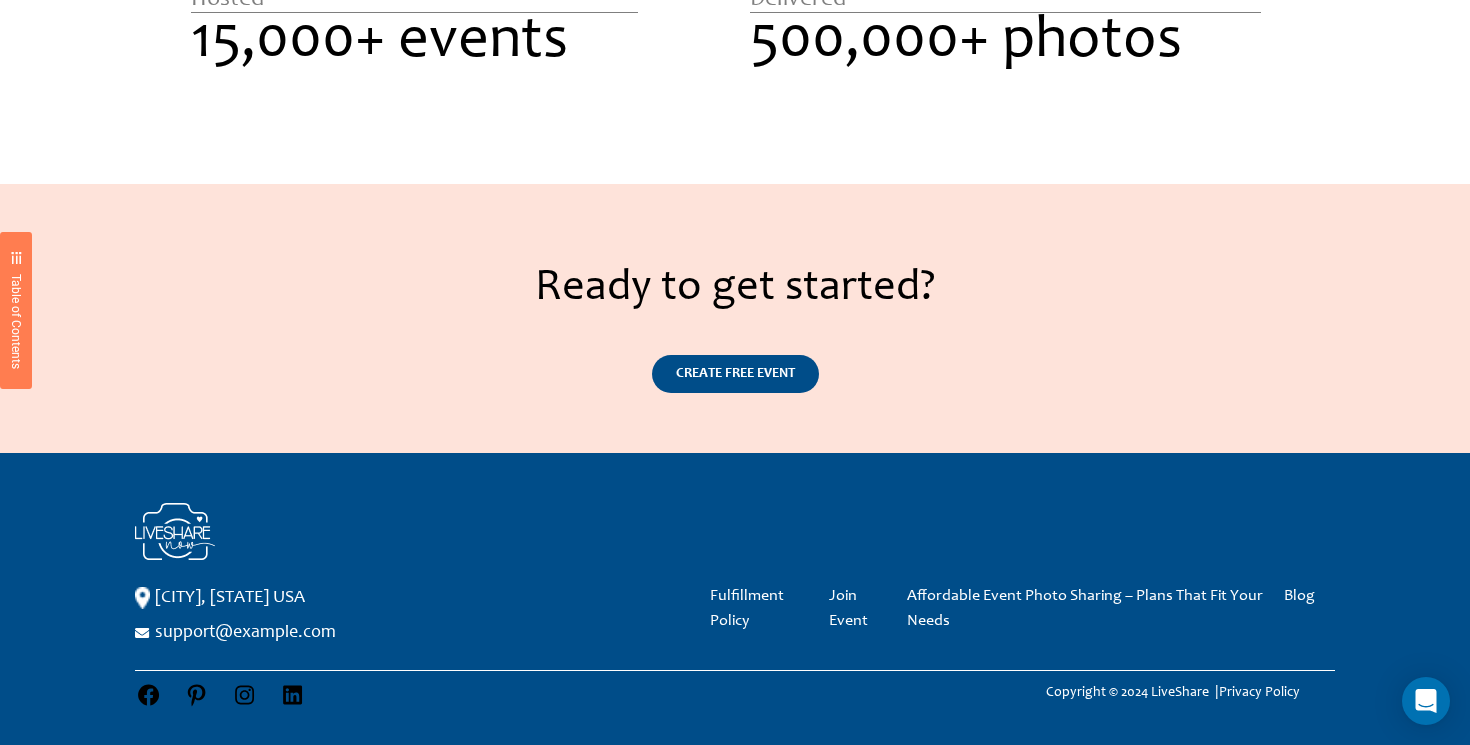 scroll, scrollTop: 2573, scrollLeft: 0, axis: vertical 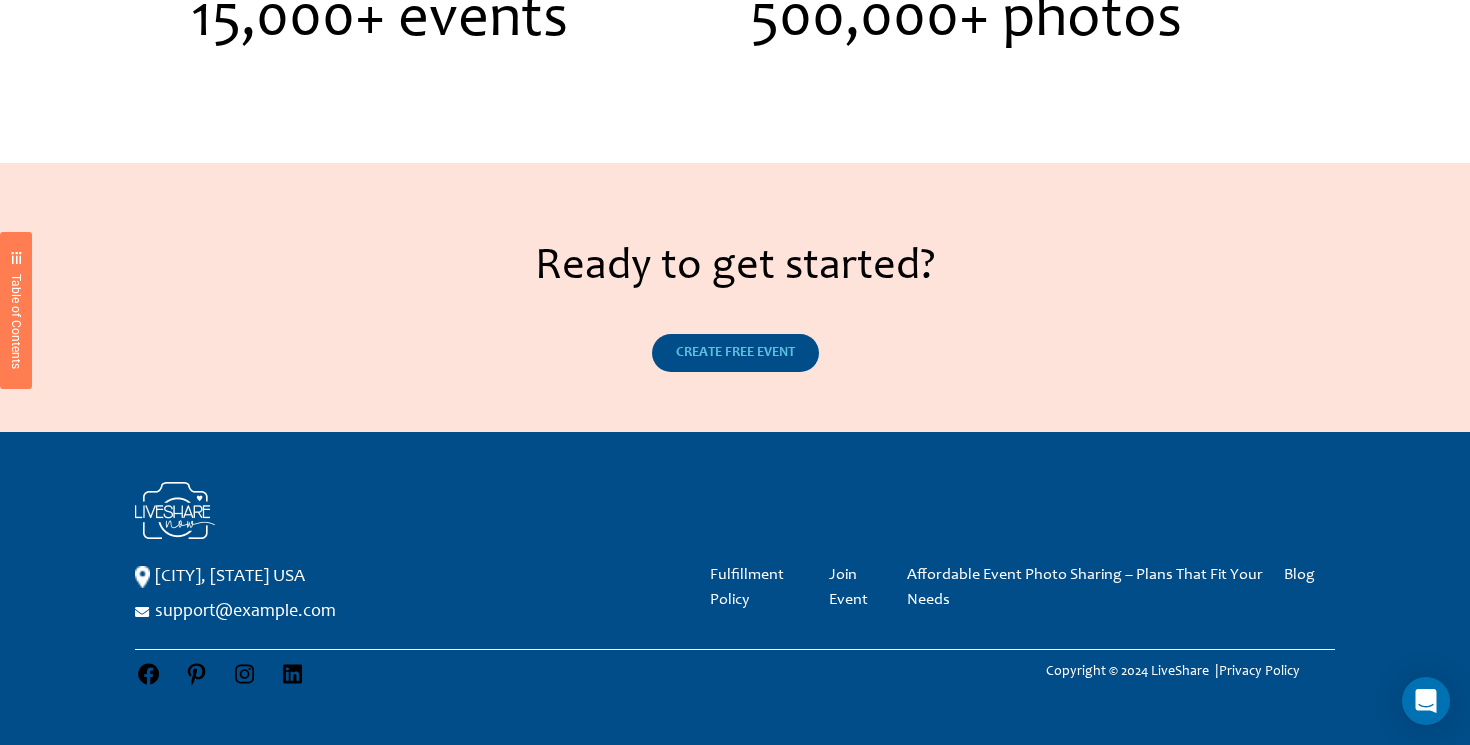 click on "CREATE FREE EVENT" at bounding box center [735, 353] 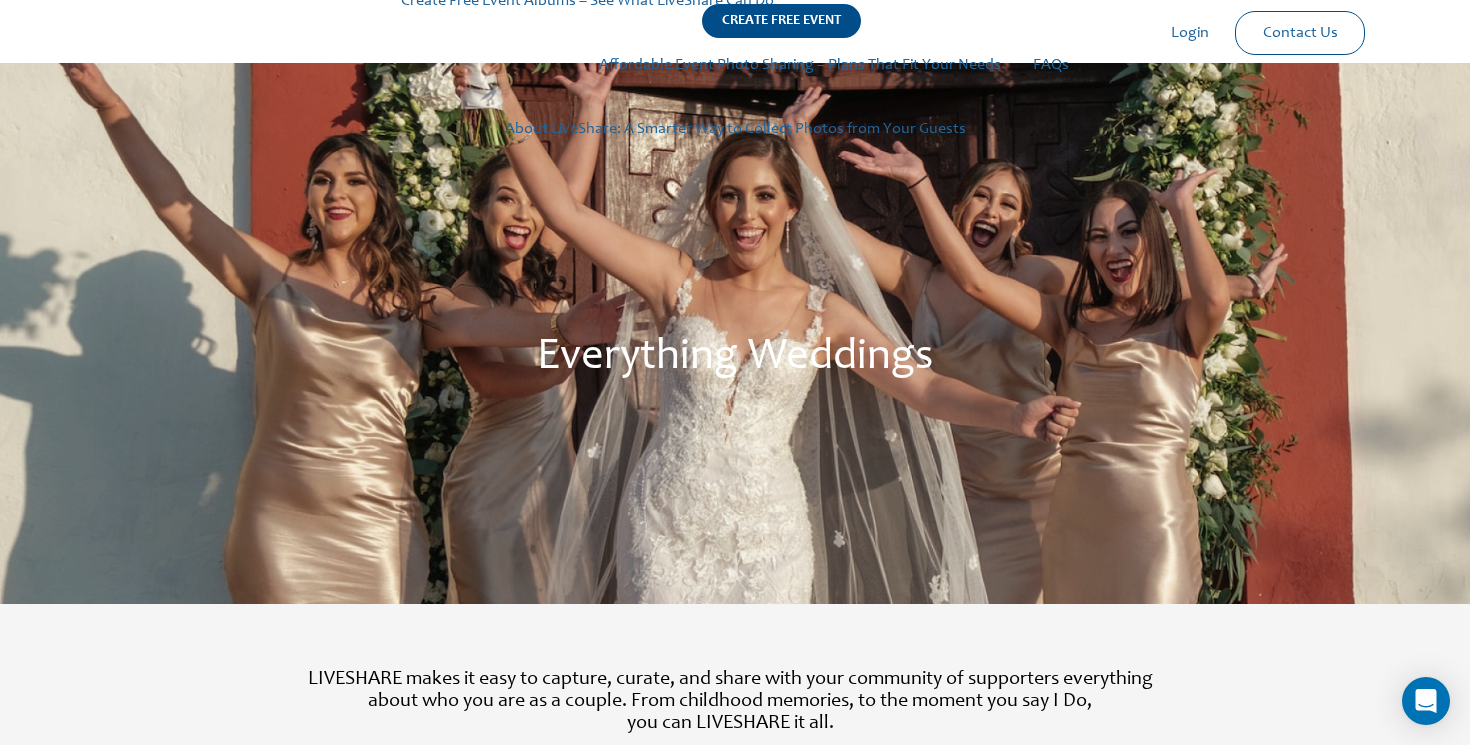 scroll, scrollTop: 0, scrollLeft: 0, axis: both 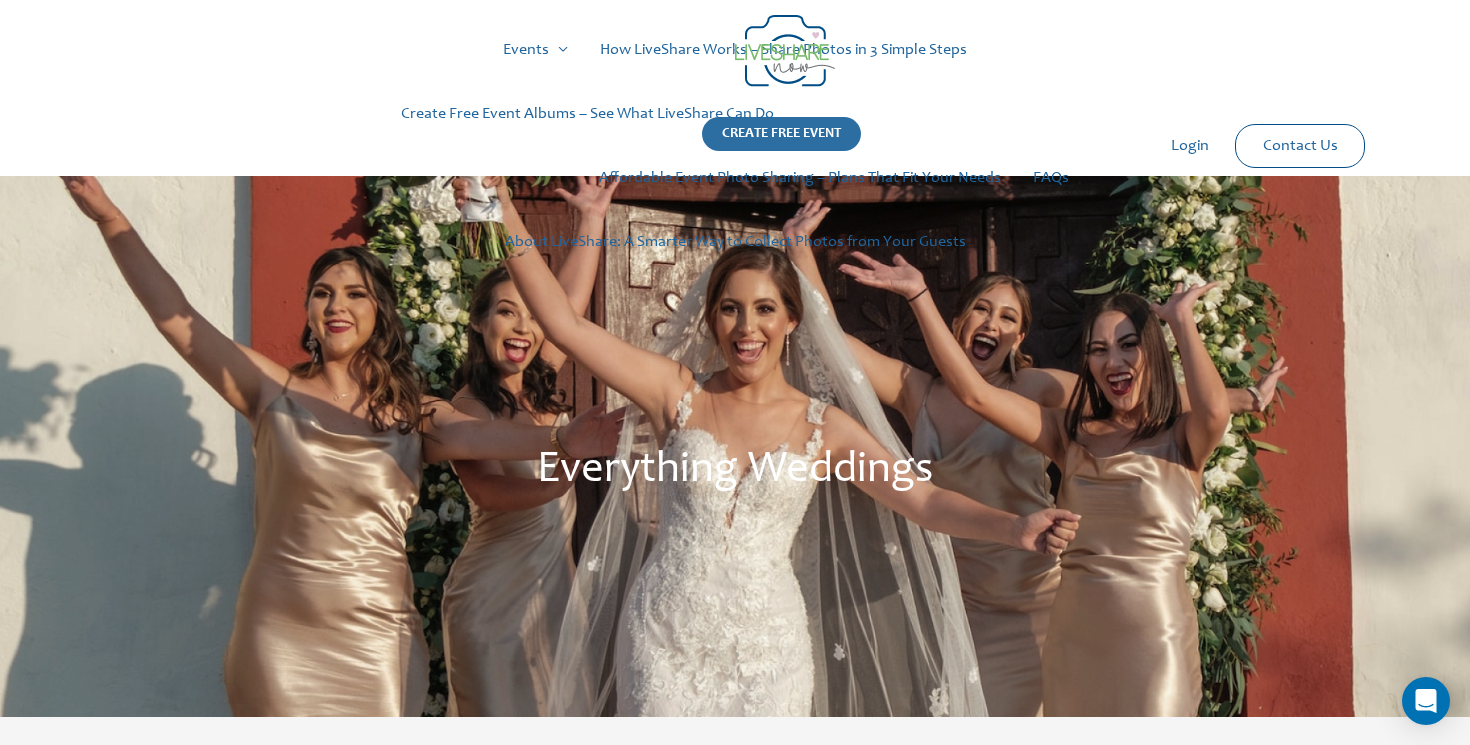 click on "CREATE FREE EVENT" at bounding box center (781, 134) 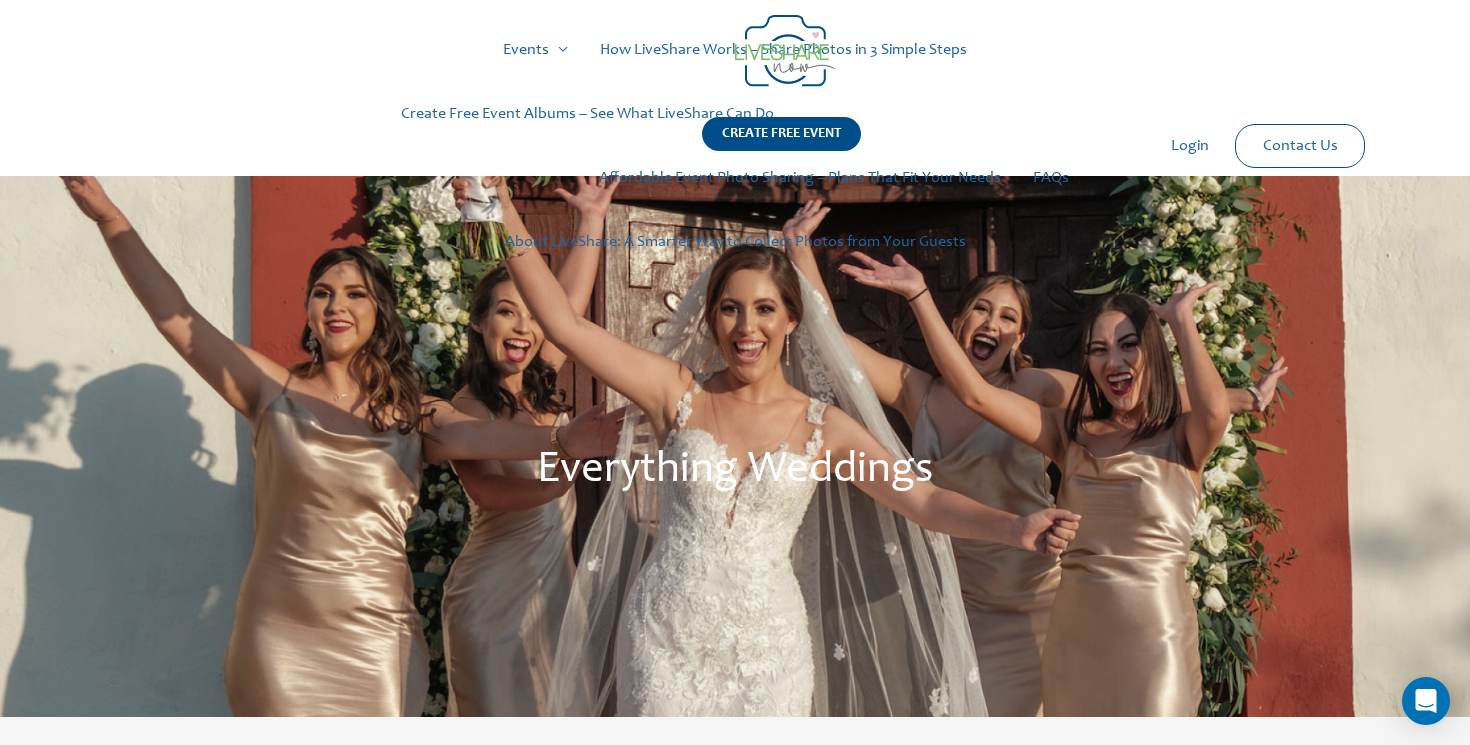 scroll, scrollTop: 0, scrollLeft: 0, axis: both 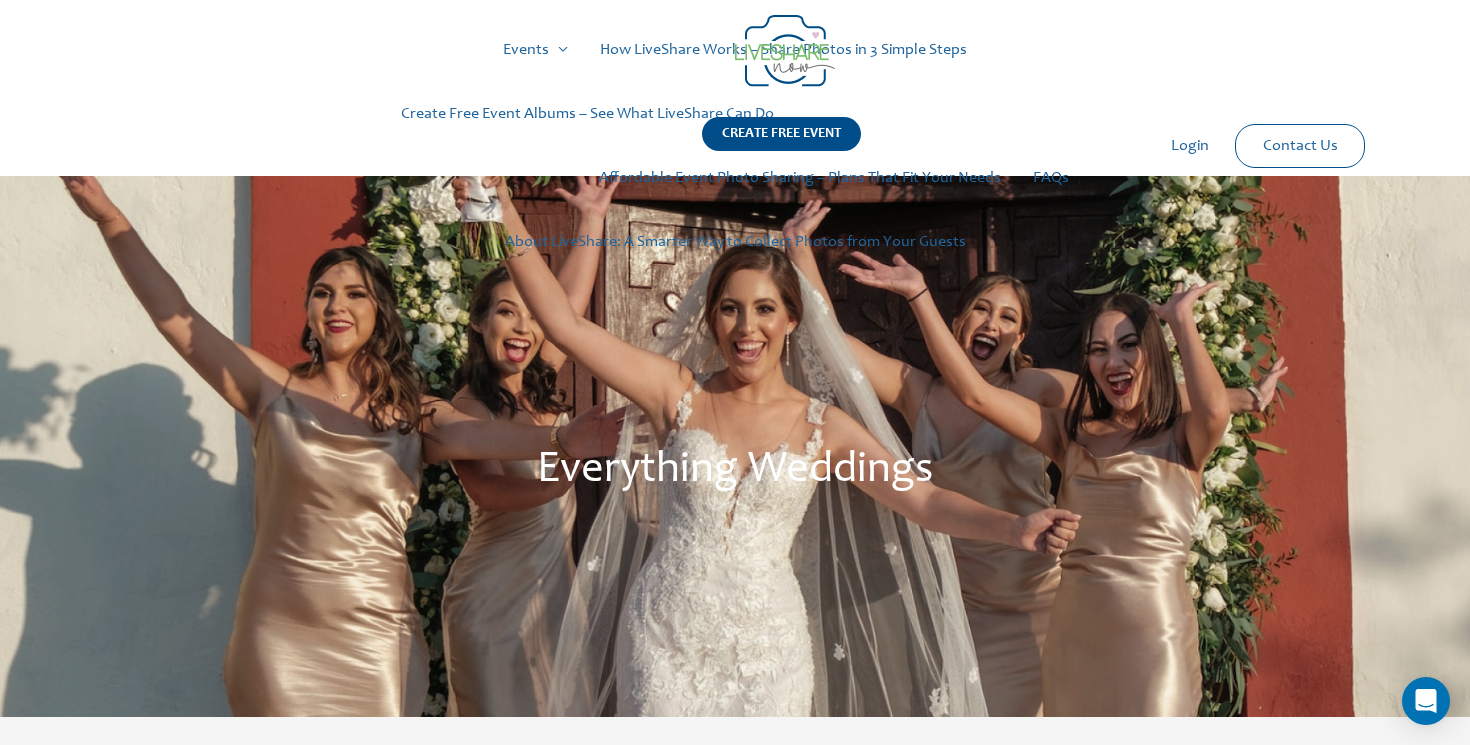 click on "Contact Us" at bounding box center (1300, 146) 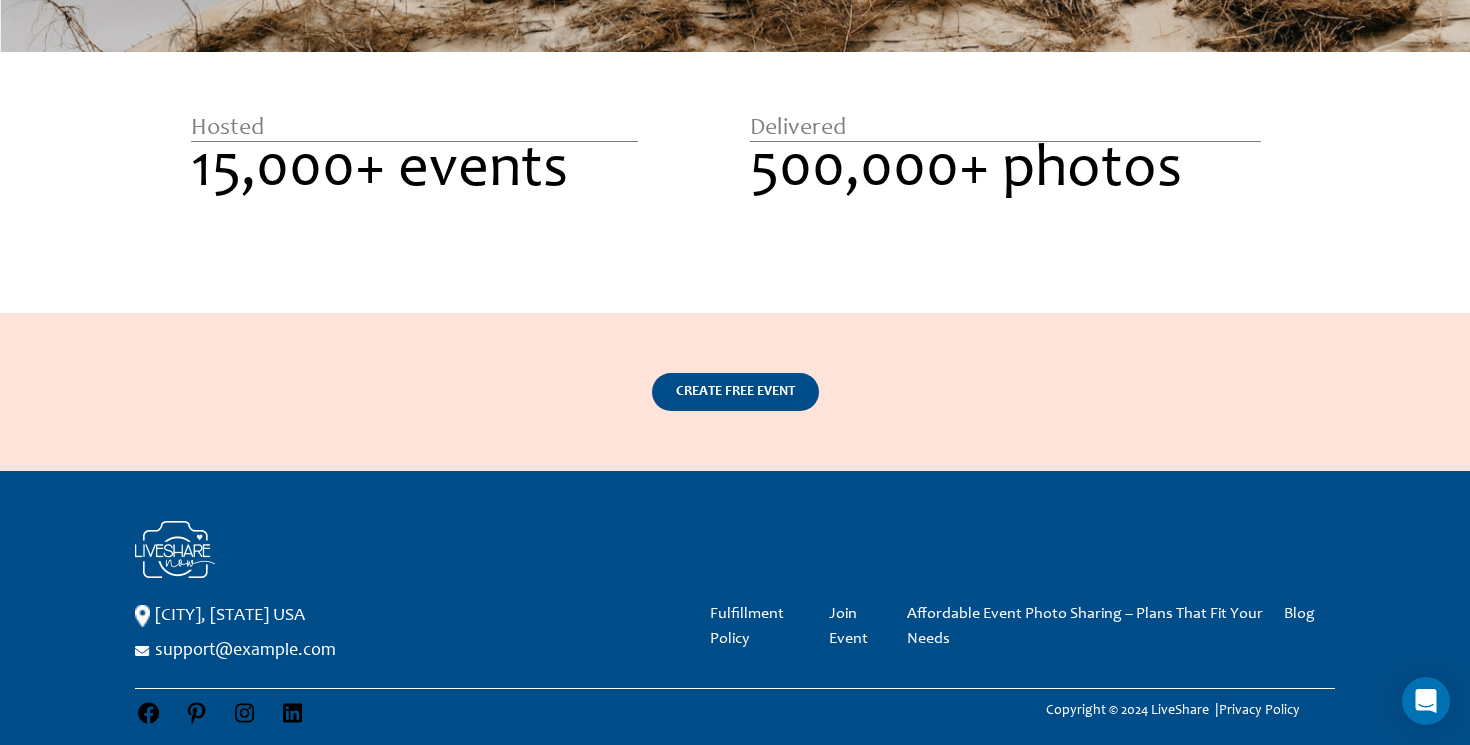 scroll, scrollTop: 3061, scrollLeft: 0, axis: vertical 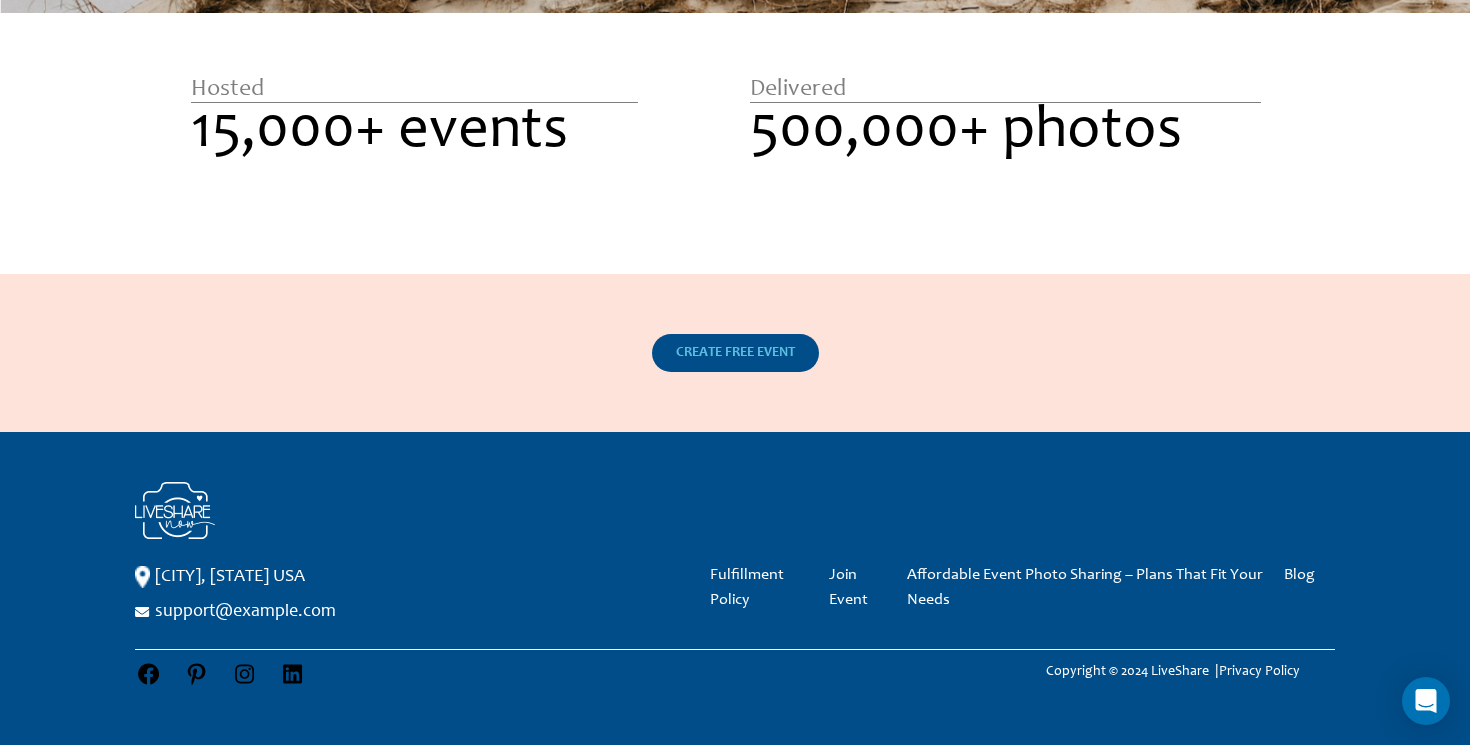 click on "CREATE FREE EVENT" at bounding box center (735, 353) 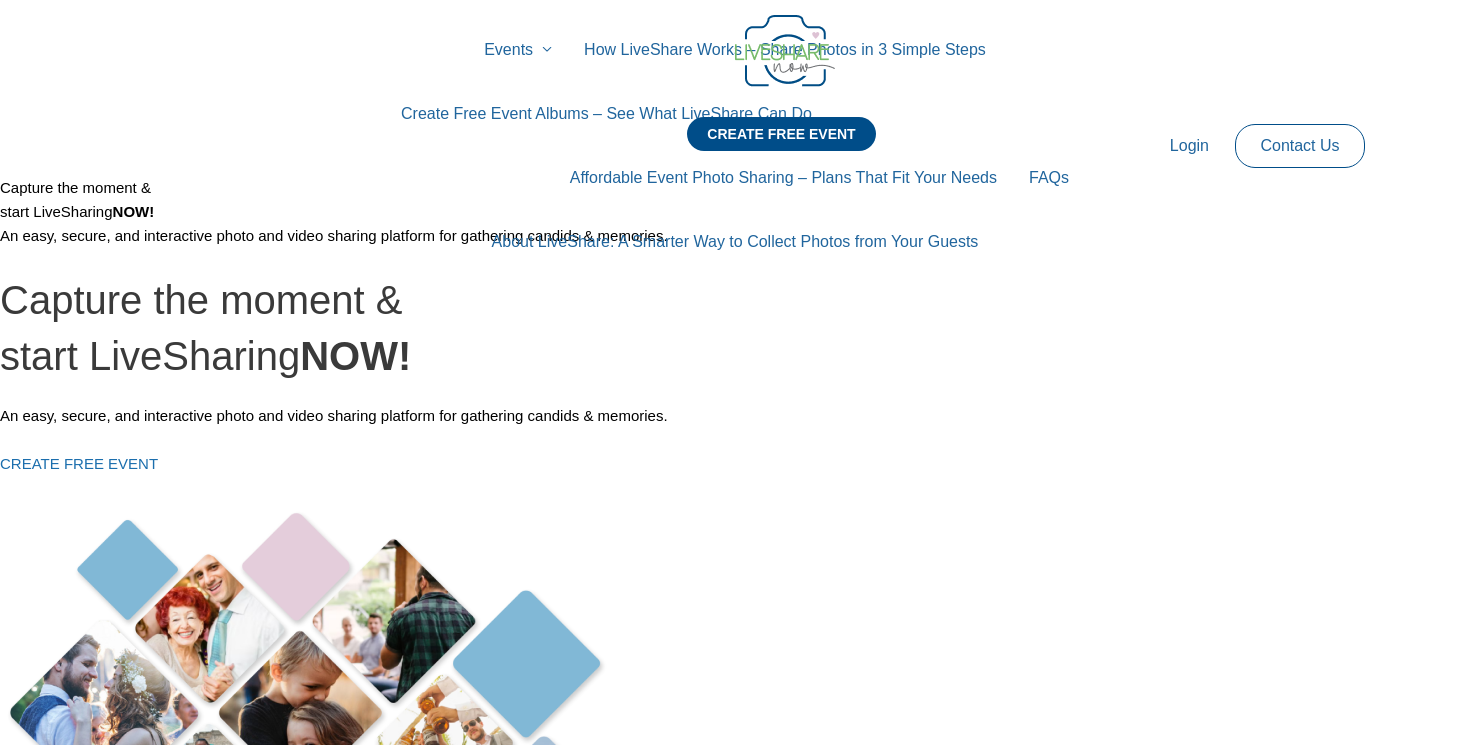 scroll, scrollTop: 0, scrollLeft: 0, axis: both 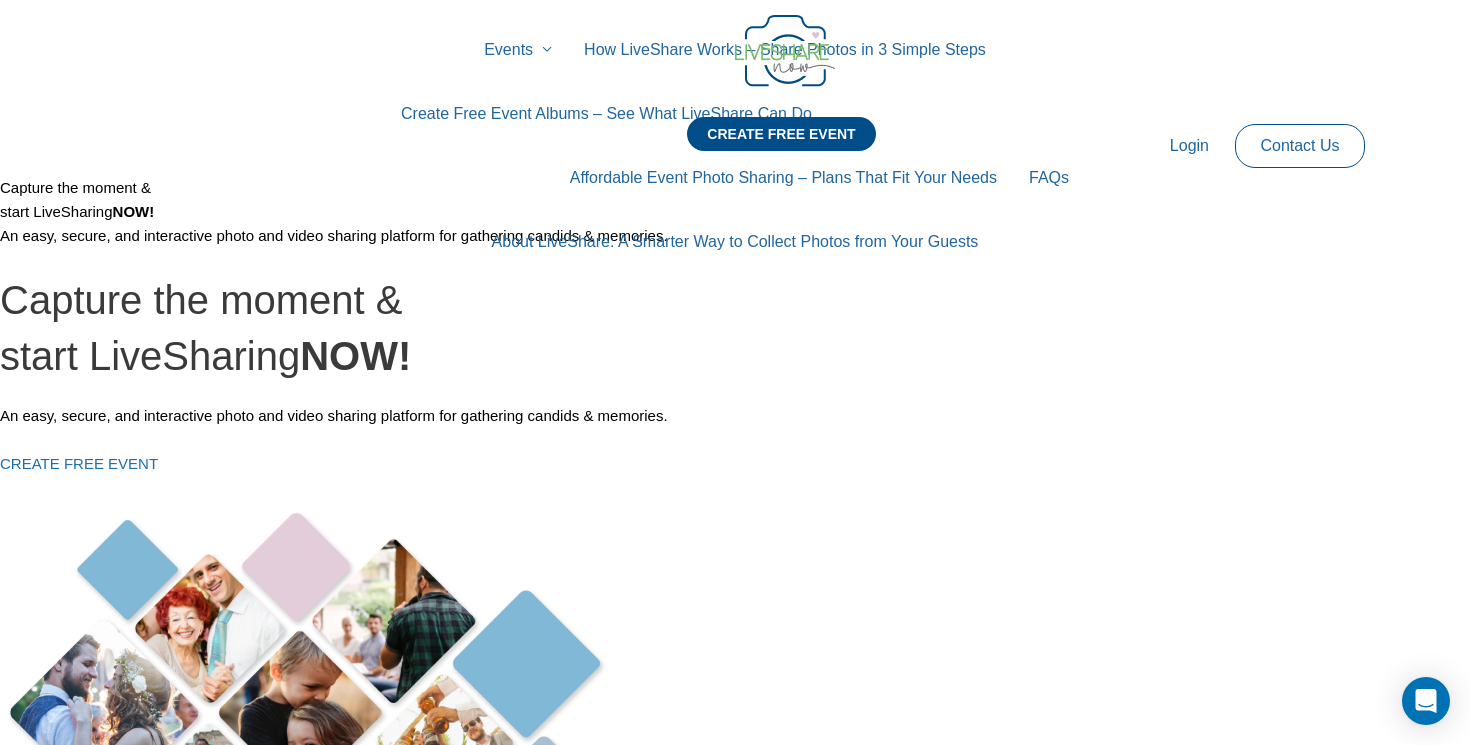click on "Login" at bounding box center [1189, 146] 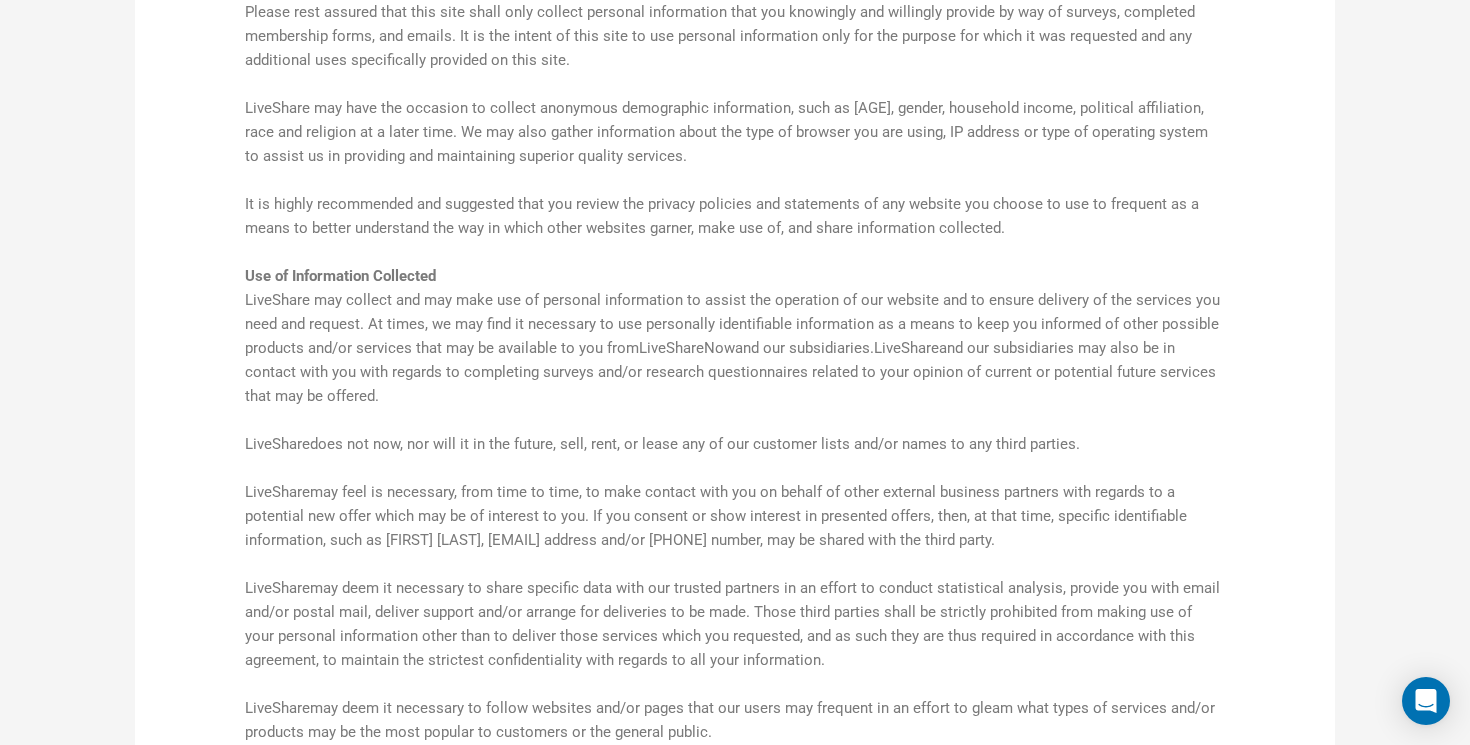 scroll, scrollTop: 0, scrollLeft: 0, axis: both 